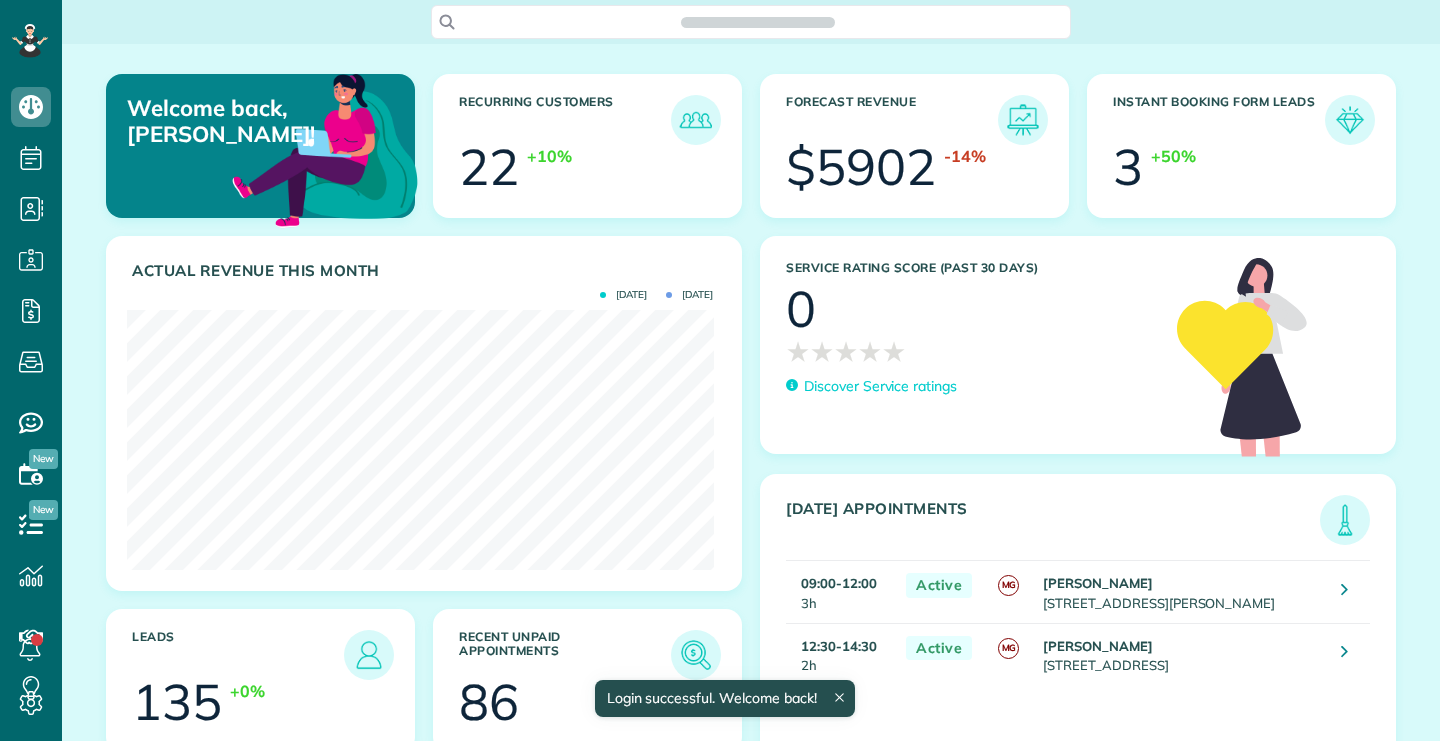 scroll, scrollTop: 0, scrollLeft: 0, axis: both 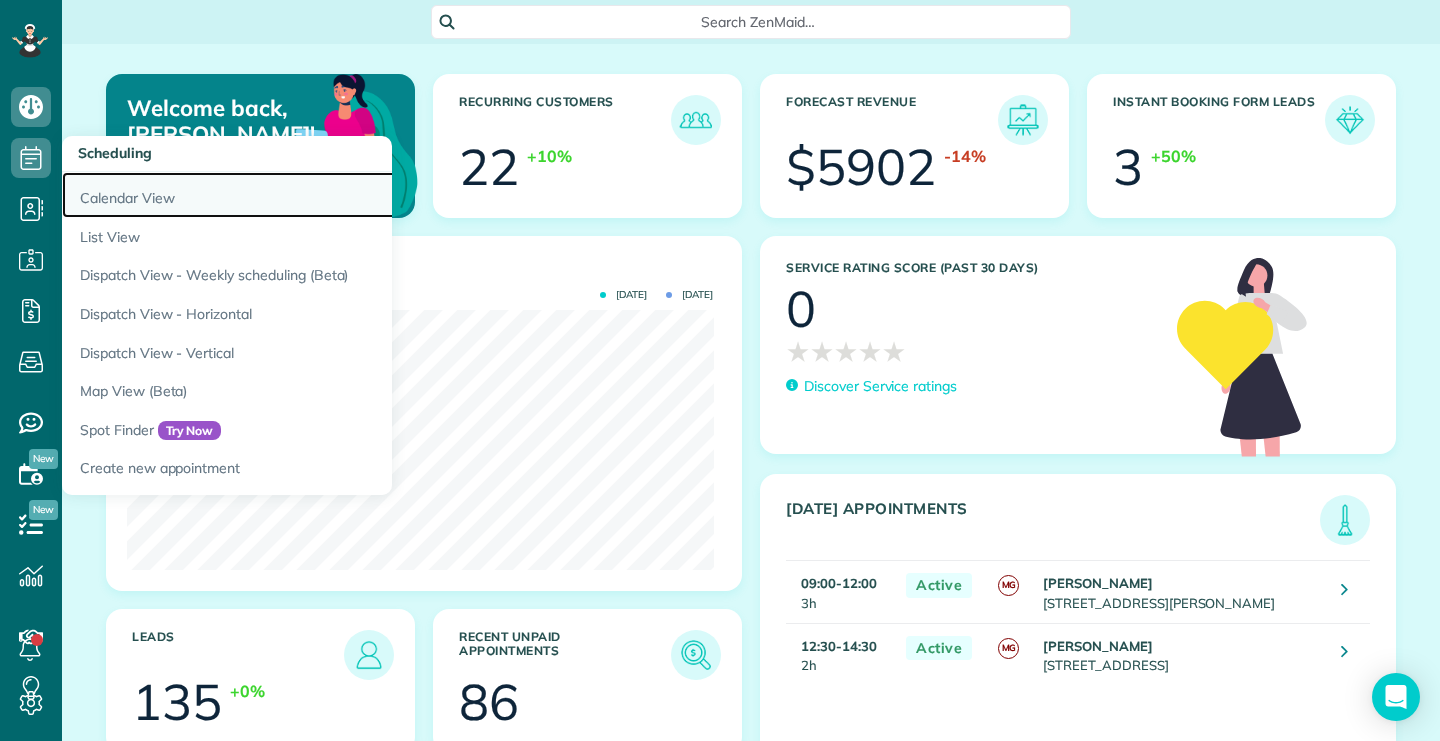 click on "Calendar View" at bounding box center (312, 195) 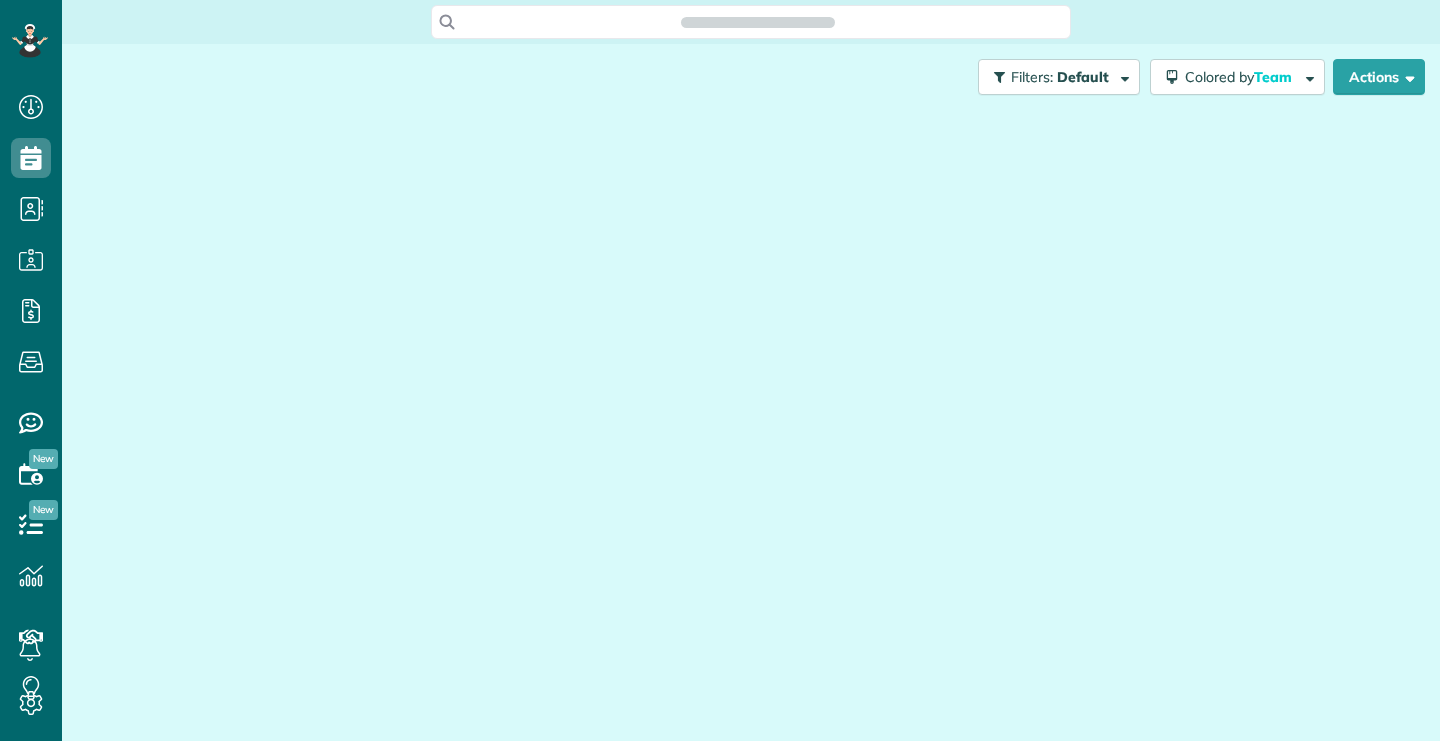 scroll, scrollTop: 0, scrollLeft: 0, axis: both 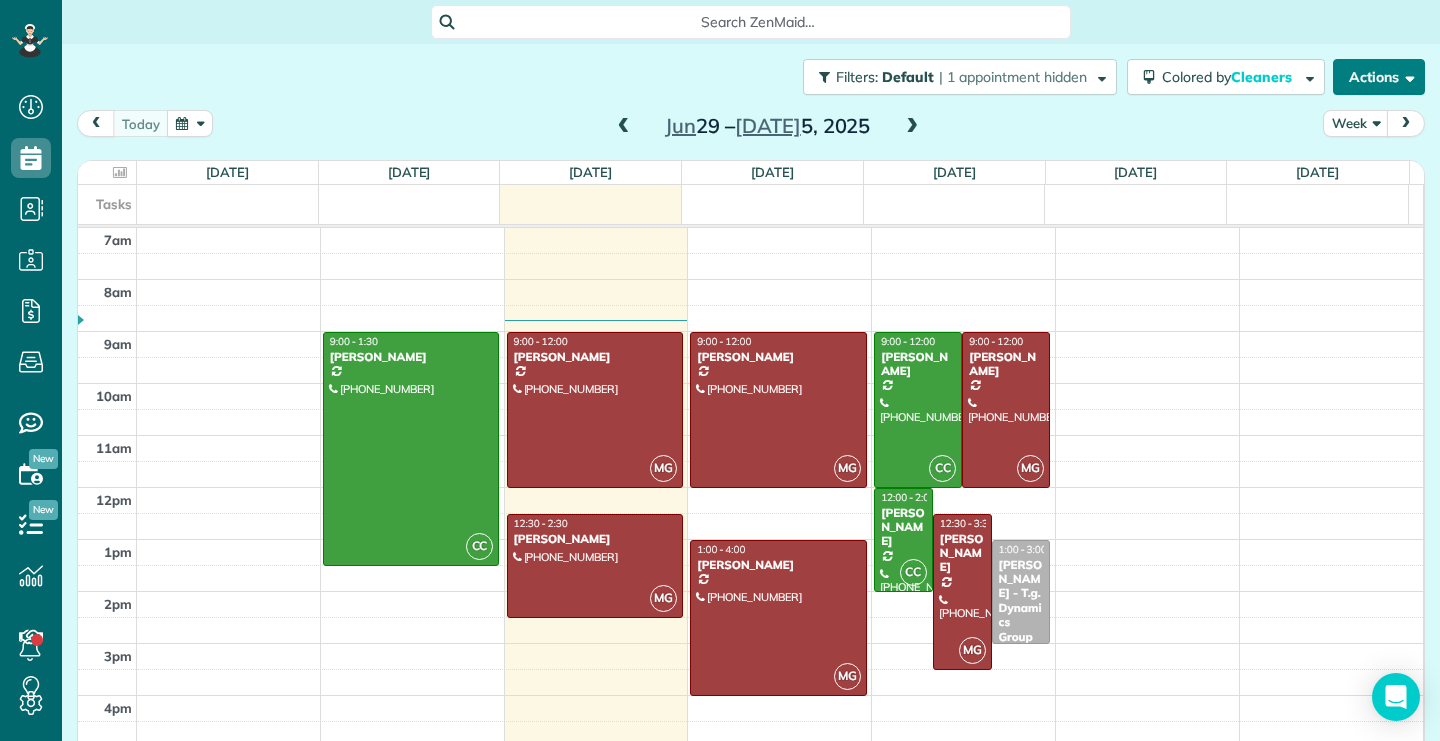 click at bounding box center (1406, 76) 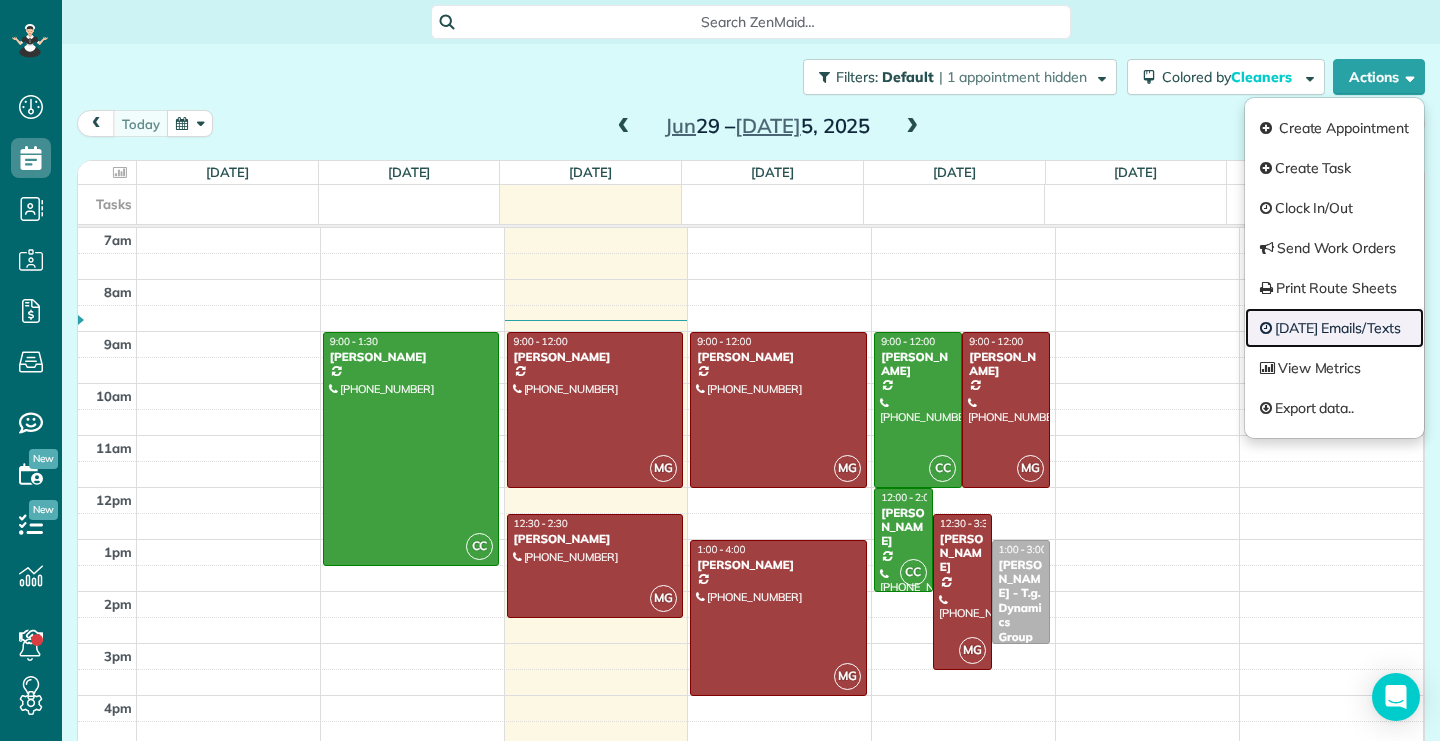 click on "[DATE] Emails/Texts" at bounding box center (1334, 328) 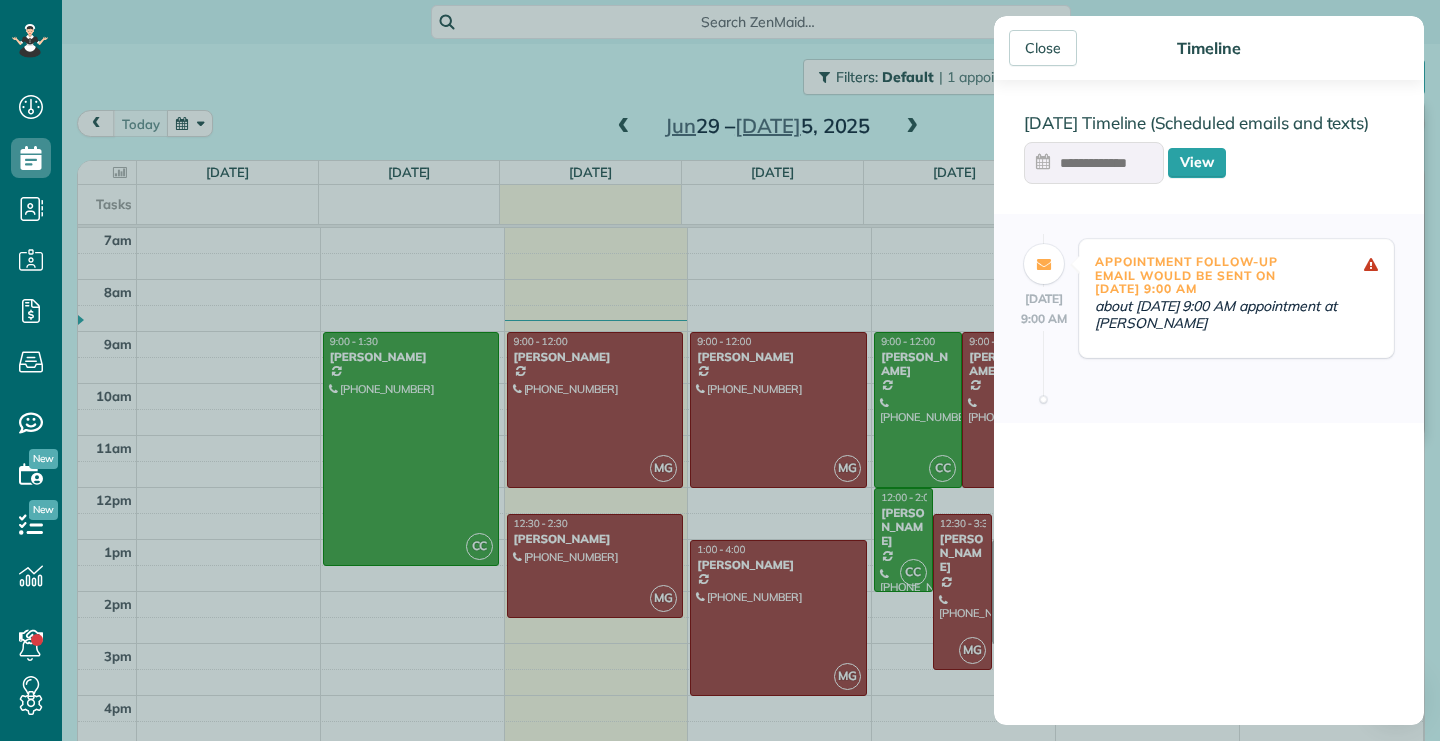 click at bounding box center [1094, 163] 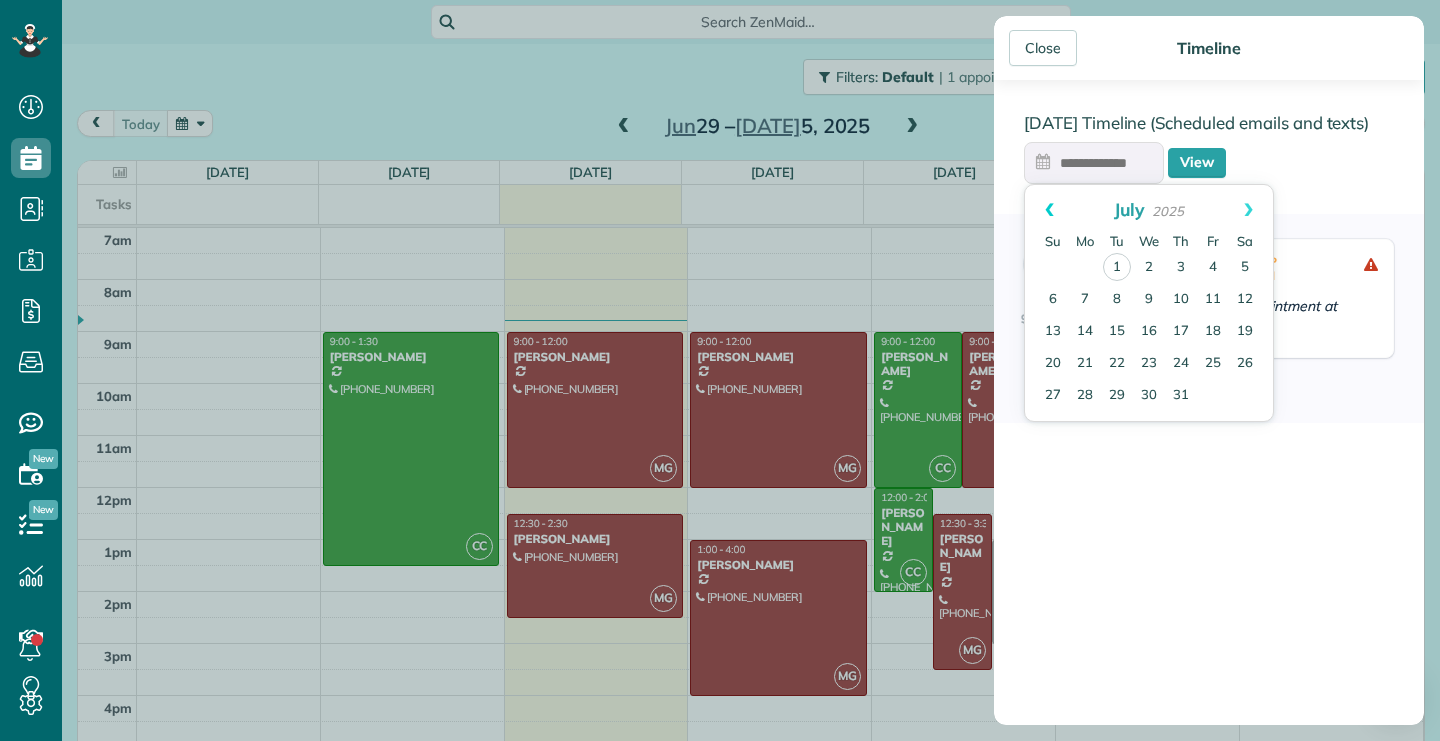 click on "Prev" at bounding box center [1049, 210] 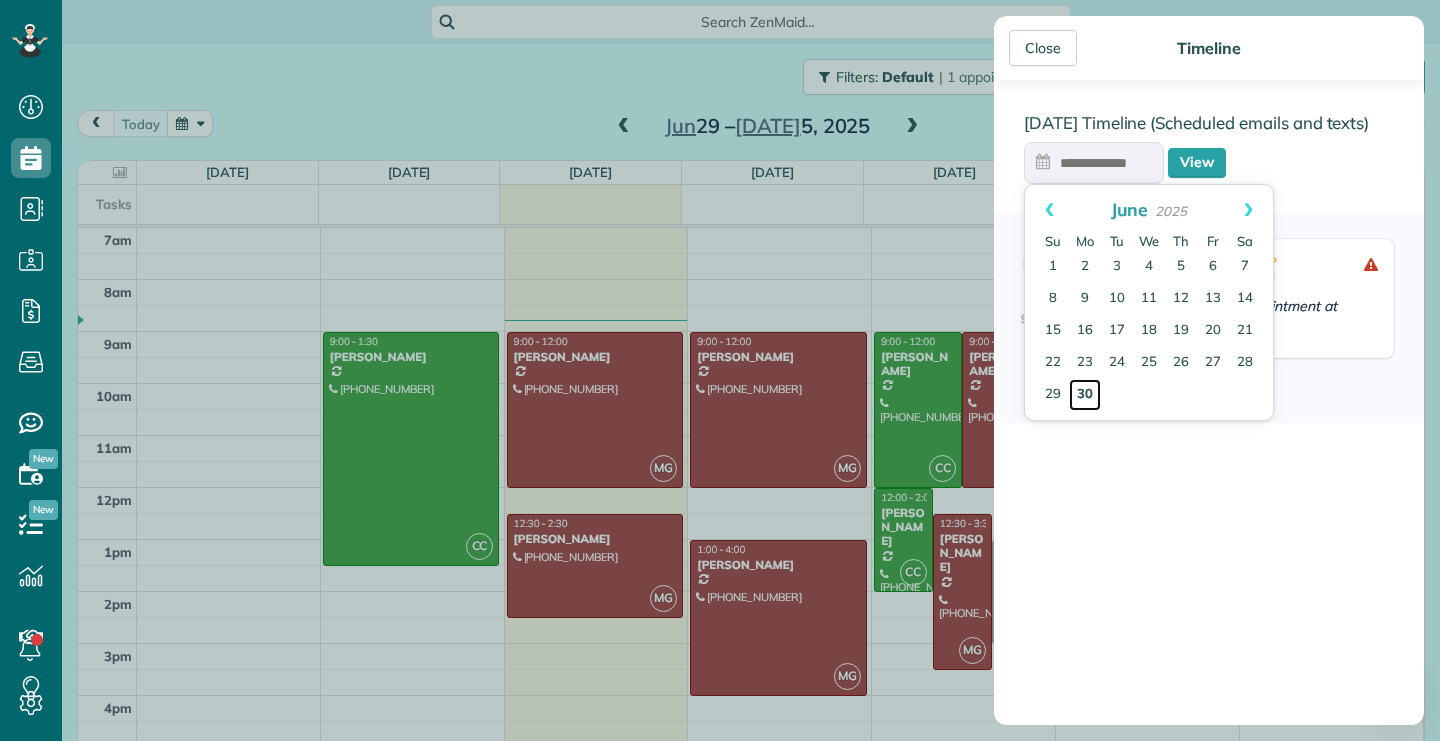 click on "30" at bounding box center [1085, 395] 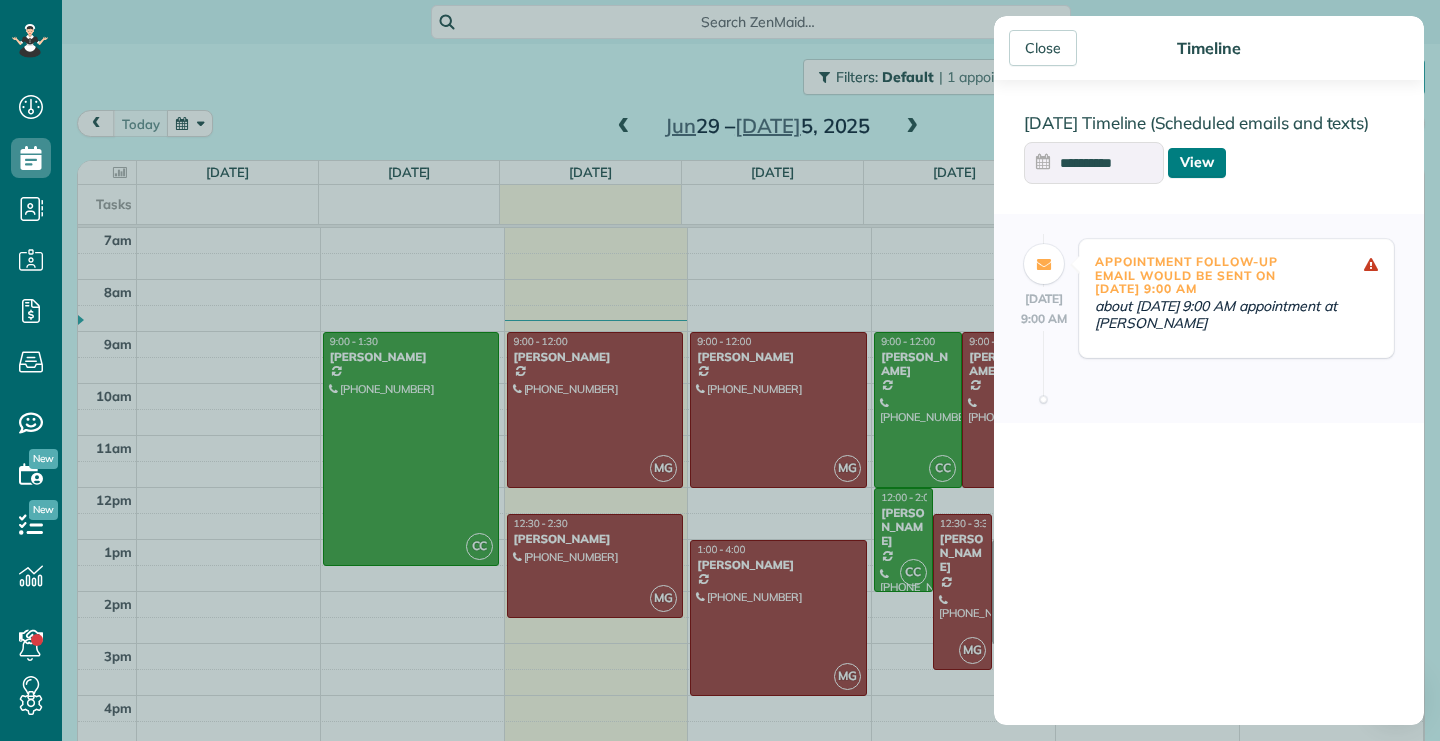 click on "View" at bounding box center (1197, 163) 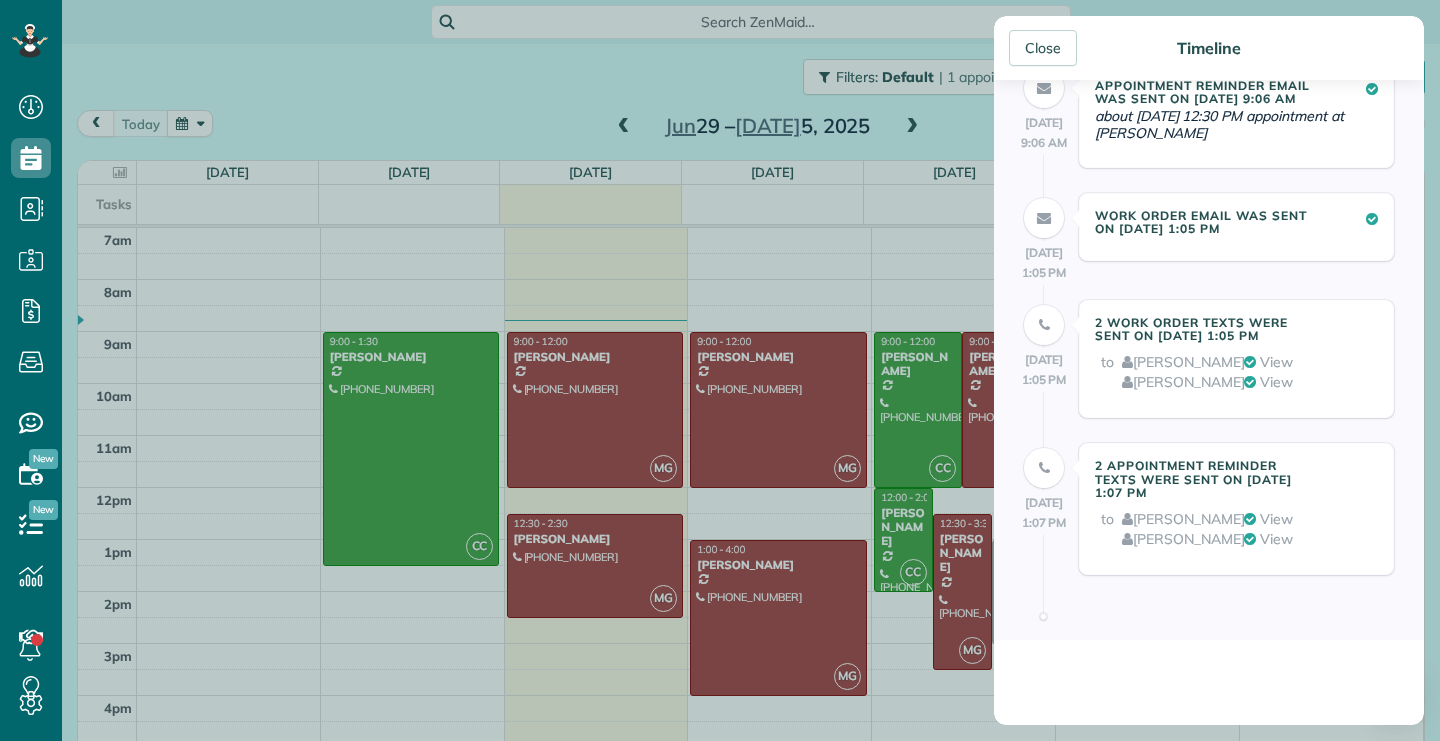 scroll, scrollTop: 300, scrollLeft: 0, axis: vertical 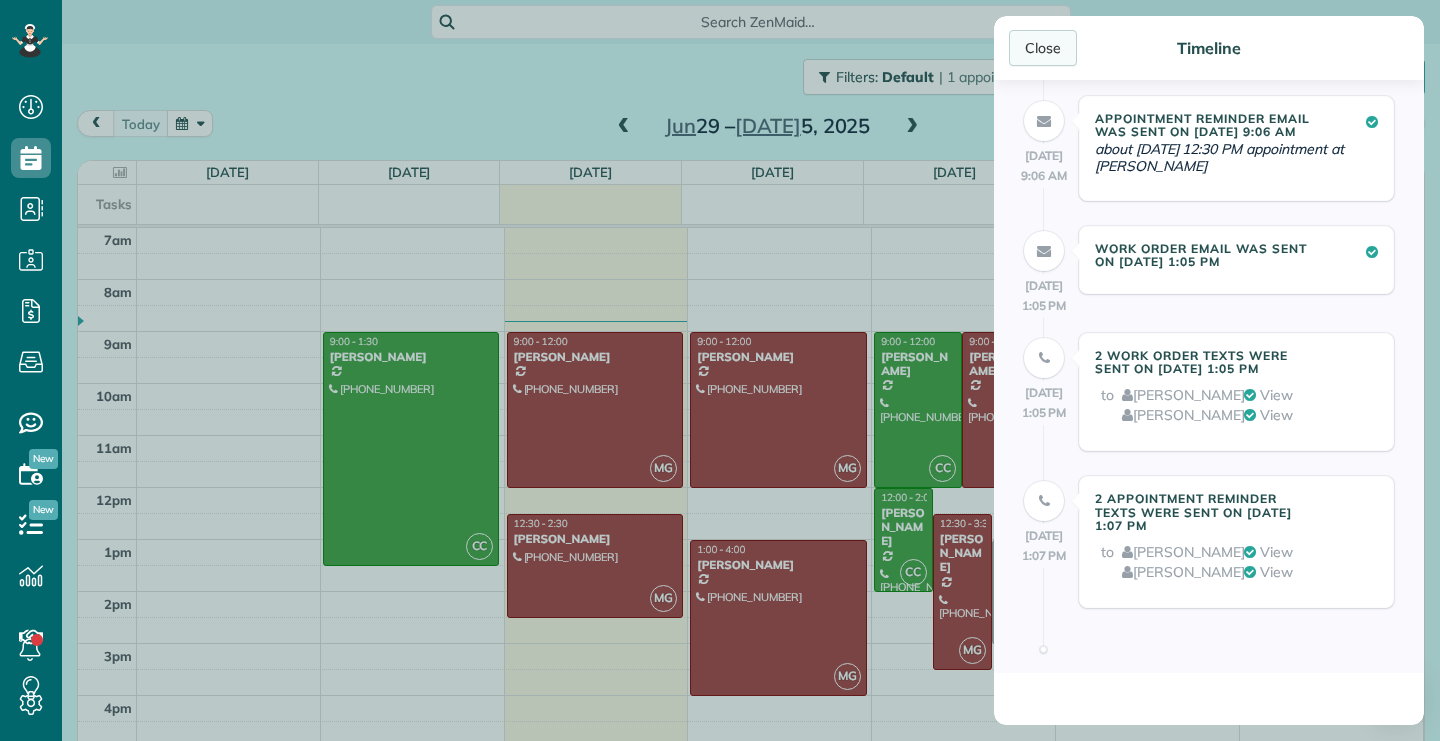 click on "Close" at bounding box center (1043, 48) 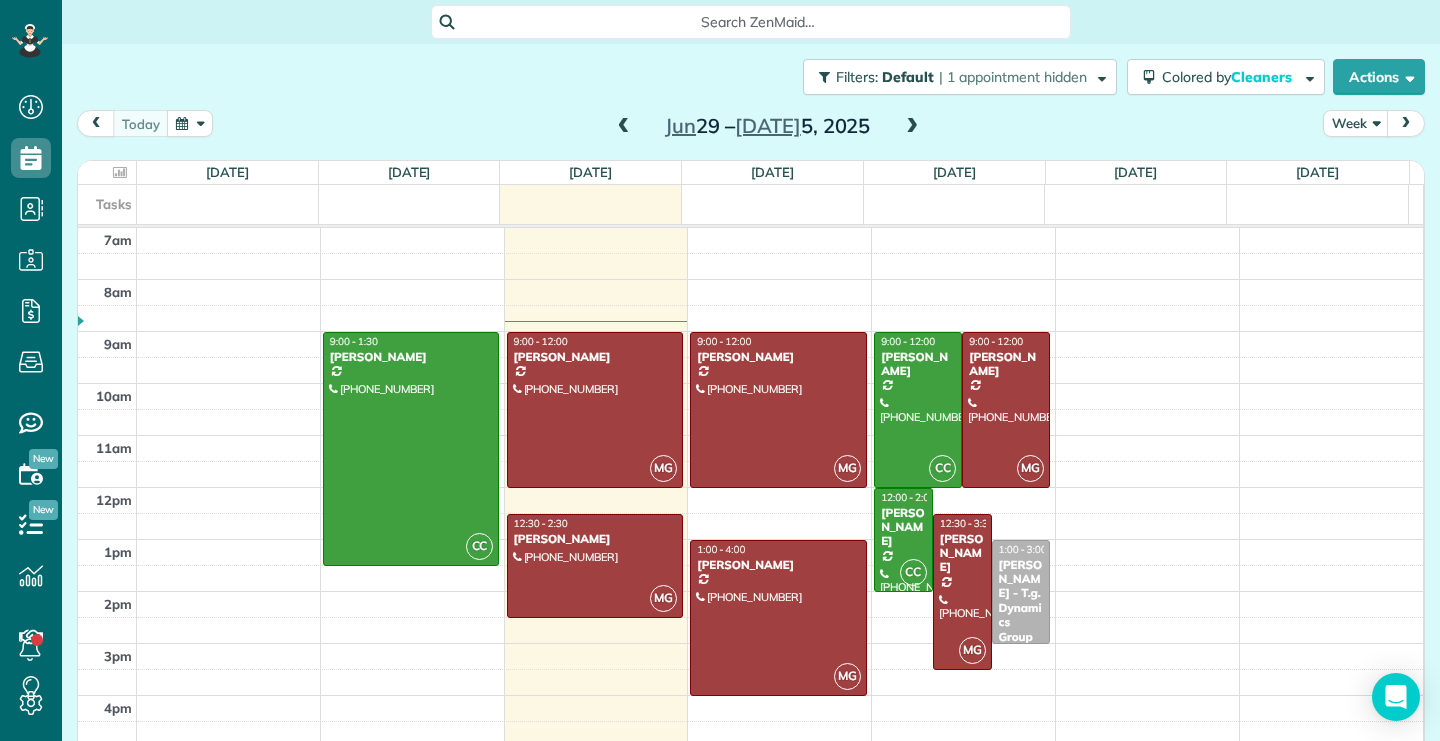 click at bounding box center (912, 127) 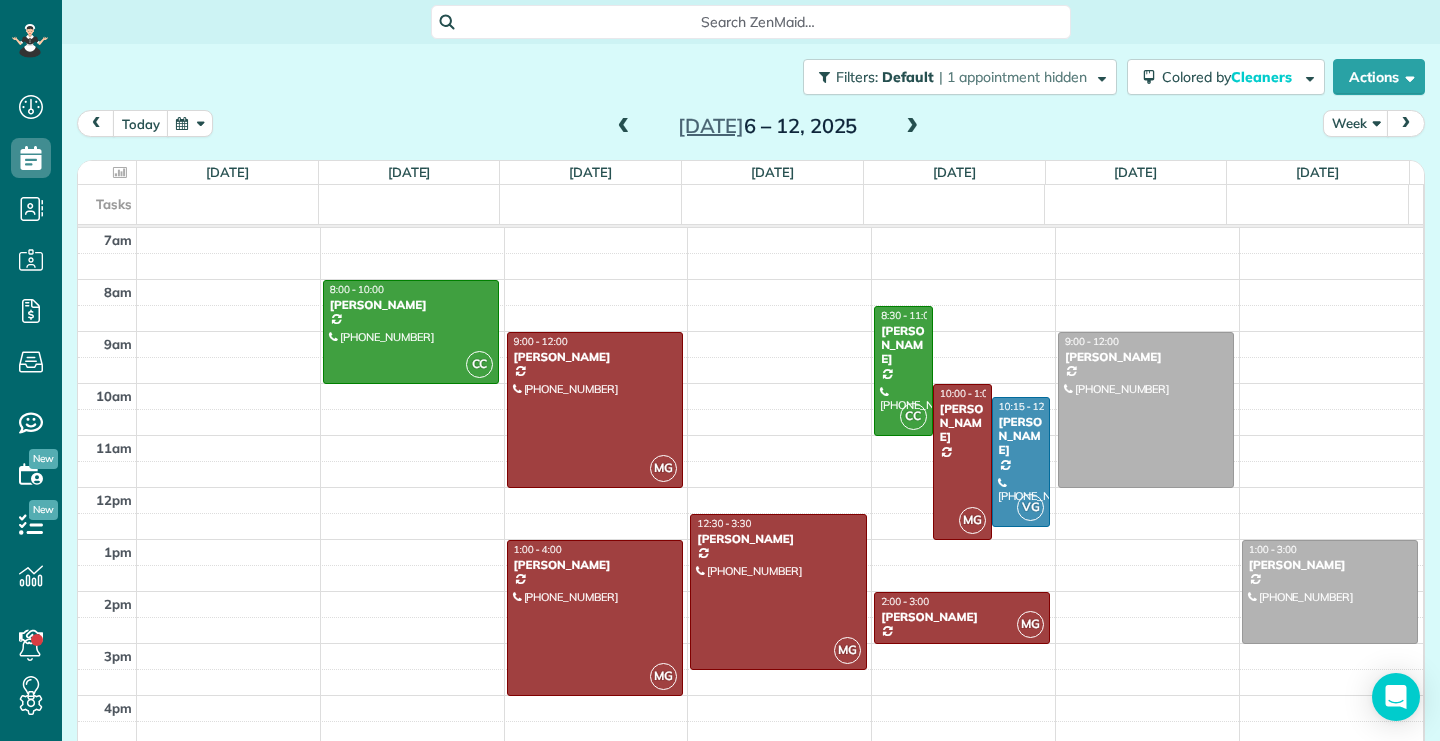 click at bounding box center [624, 127] 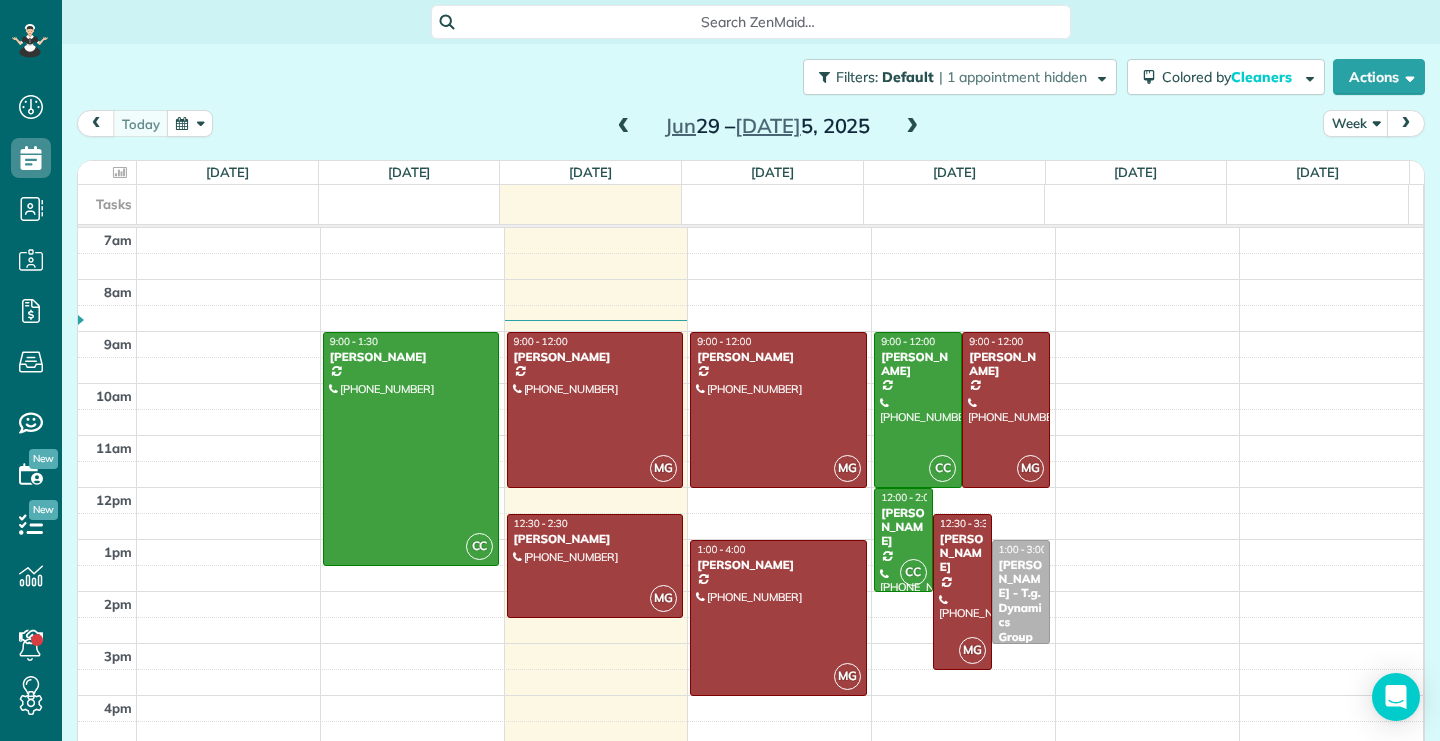 click at bounding box center (962, 592) 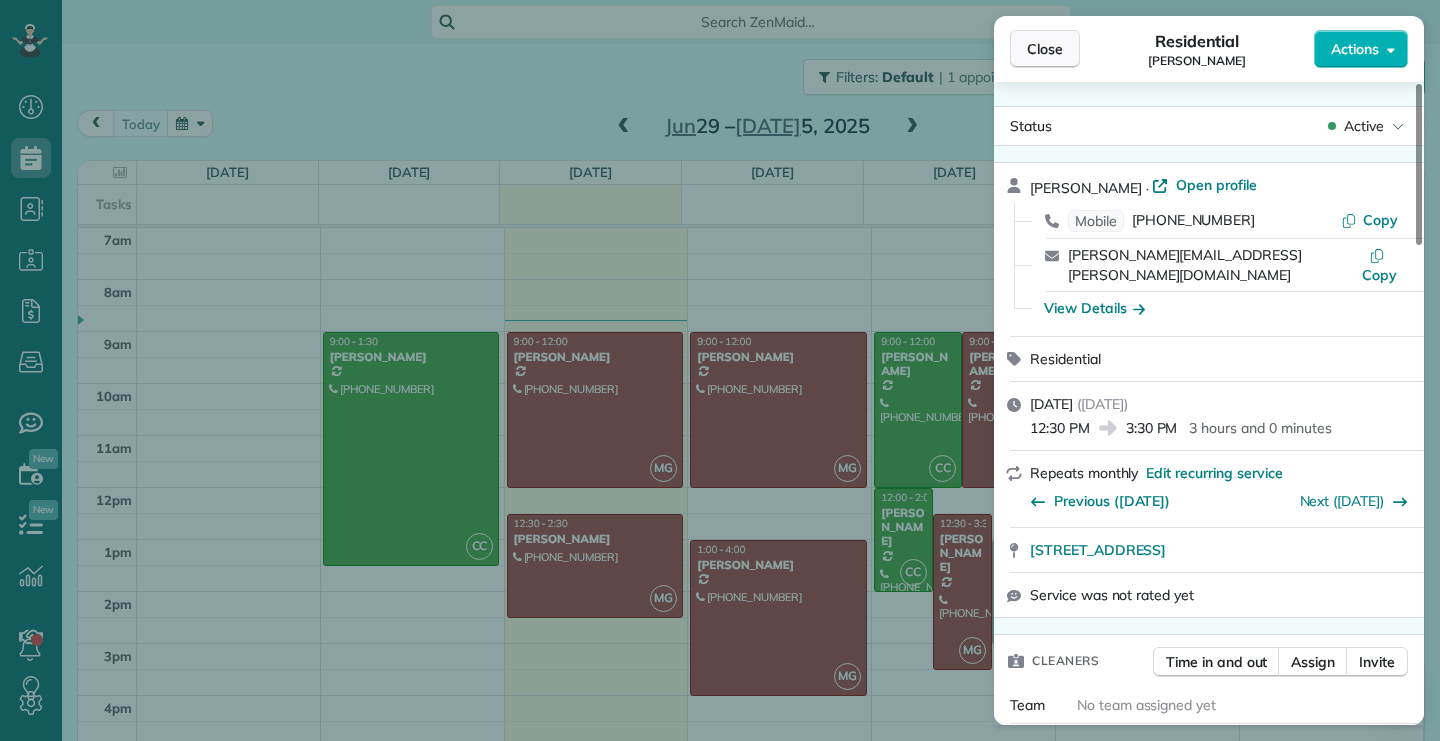 click on "Close" at bounding box center [1045, 49] 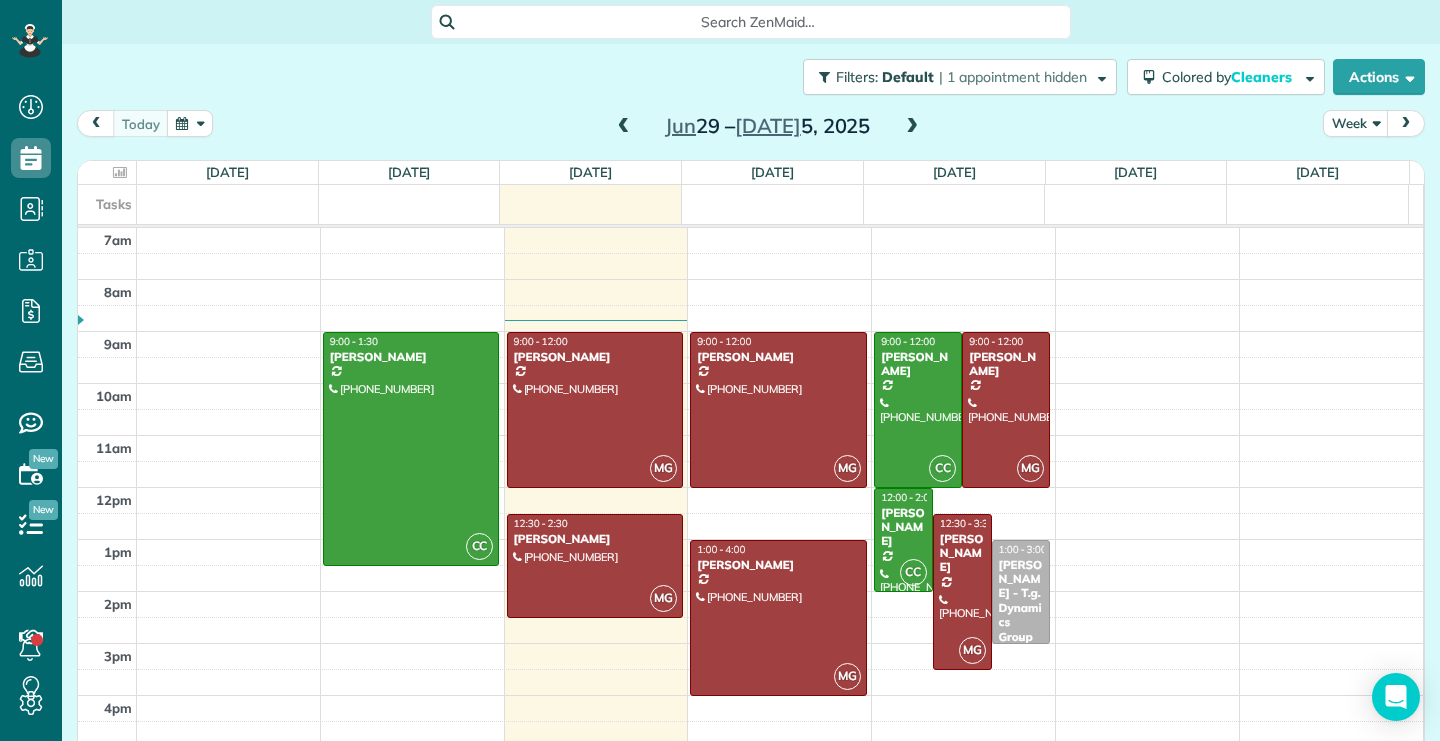 click on "[PERSON_NAME] - T.g. Dynamics Group Ii, Llc" at bounding box center (1021, 608) 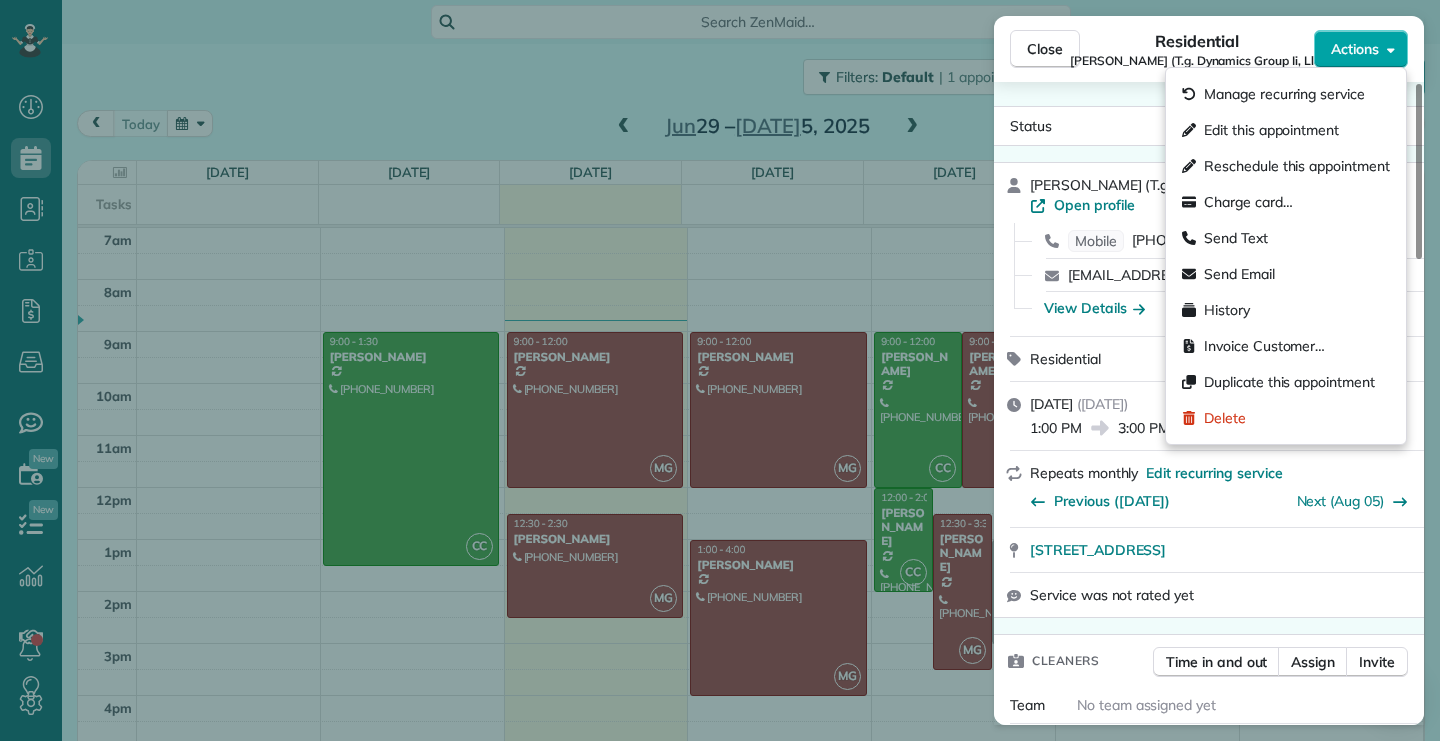click on "Actions" at bounding box center [1361, 49] 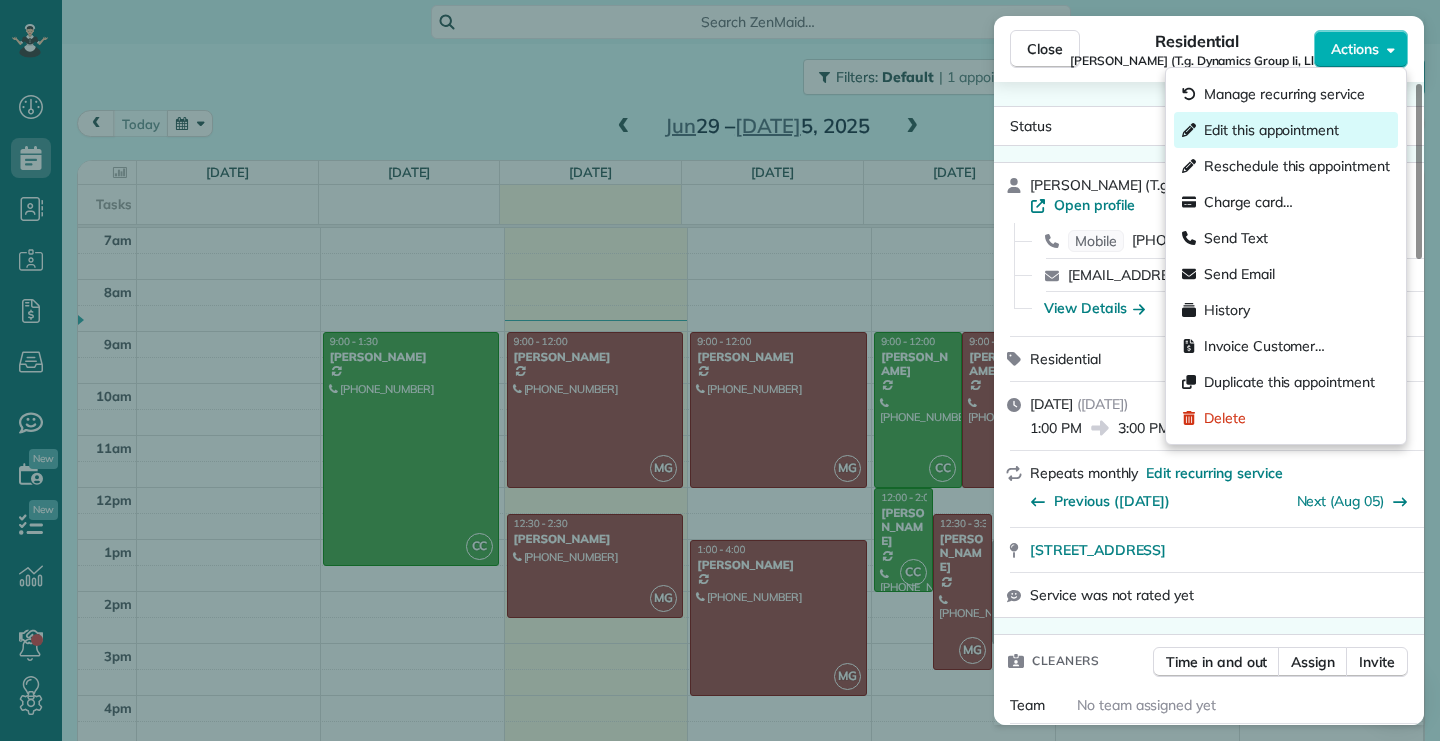click on "Edit this appointment" at bounding box center [1271, 130] 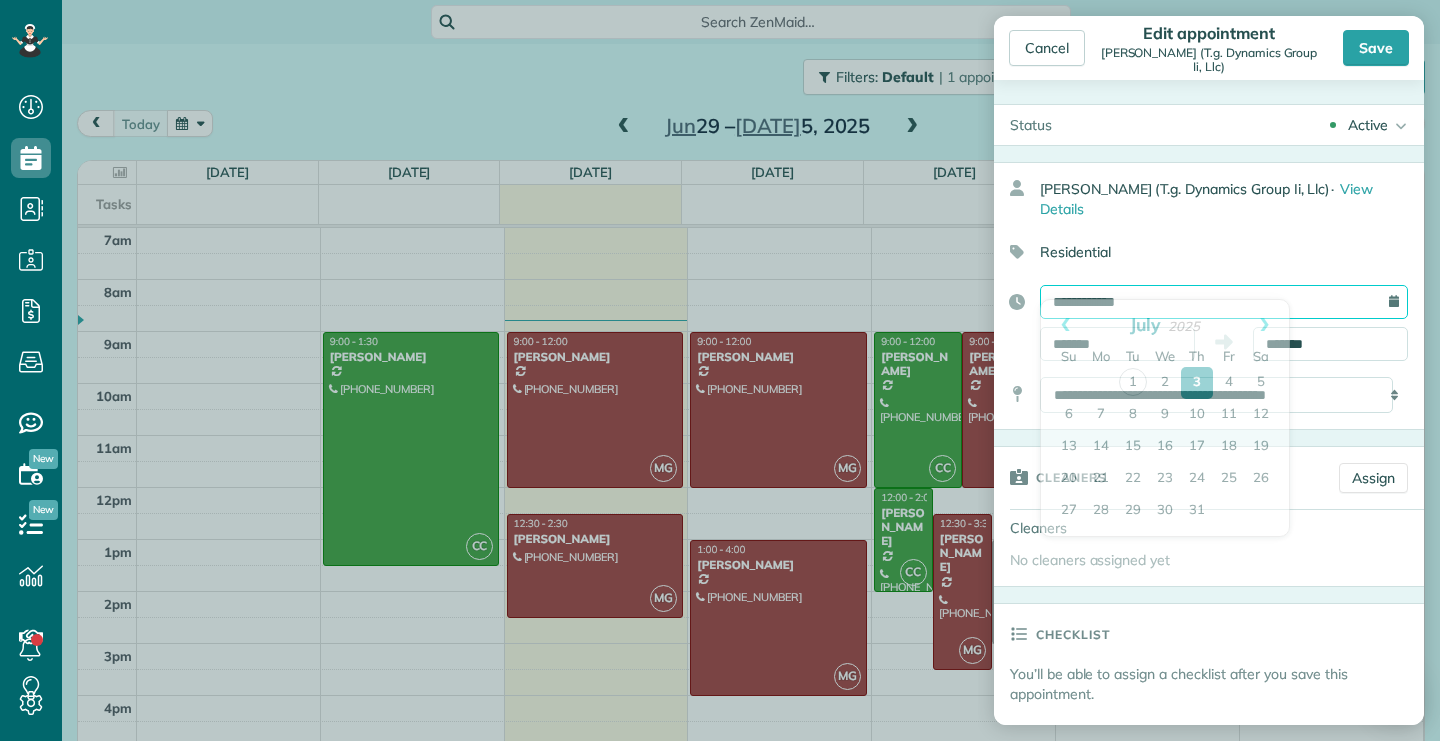 click on "**********" at bounding box center [1224, 302] 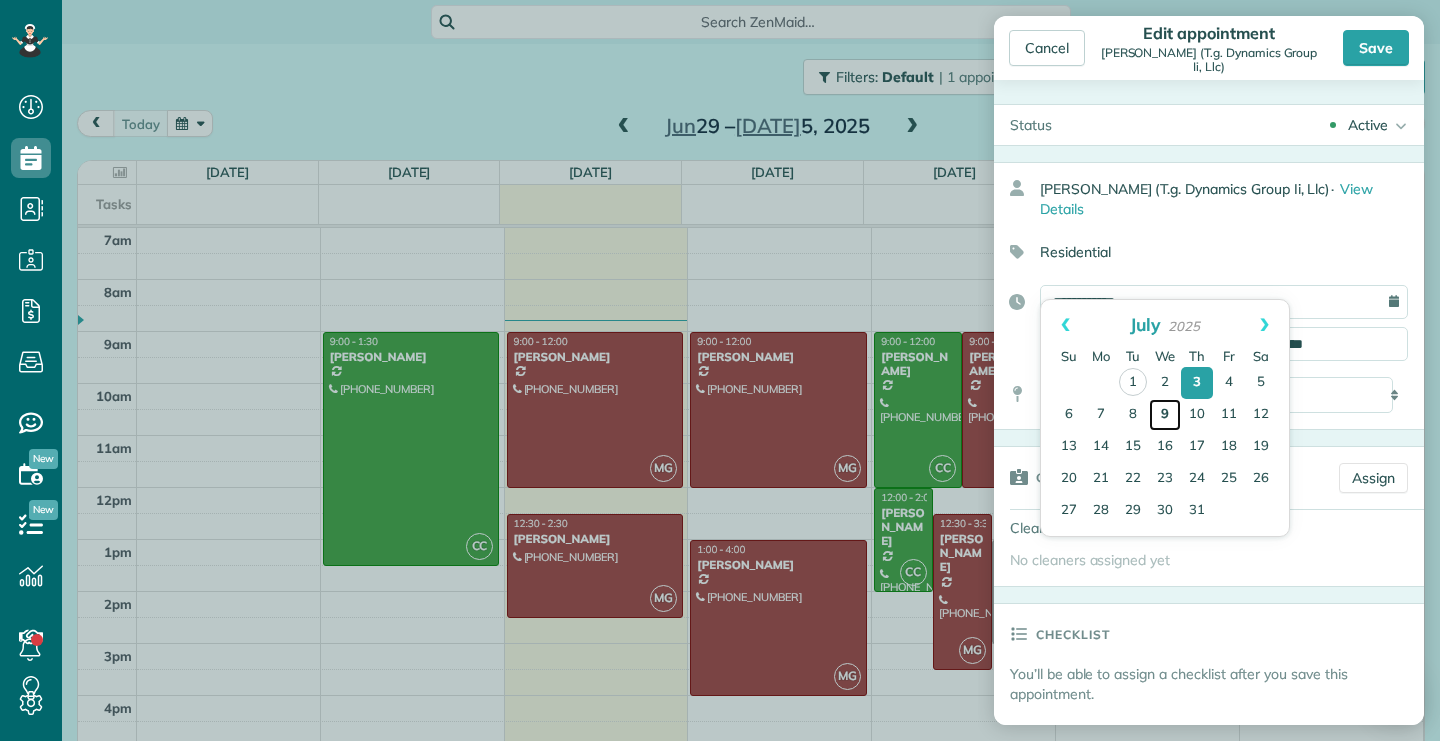 click on "9" at bounding box center (1165, 415) 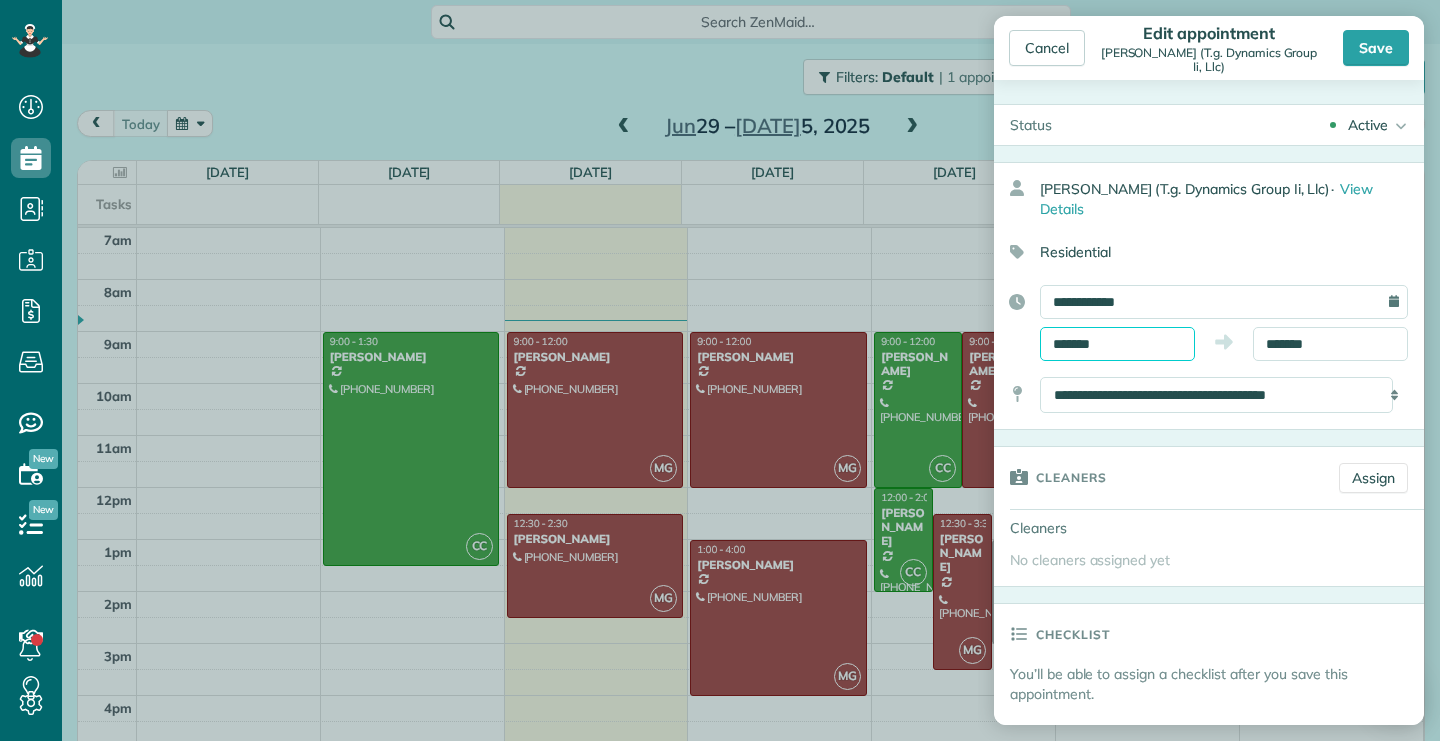 click on "*******" at bounding box center (1117, 344) 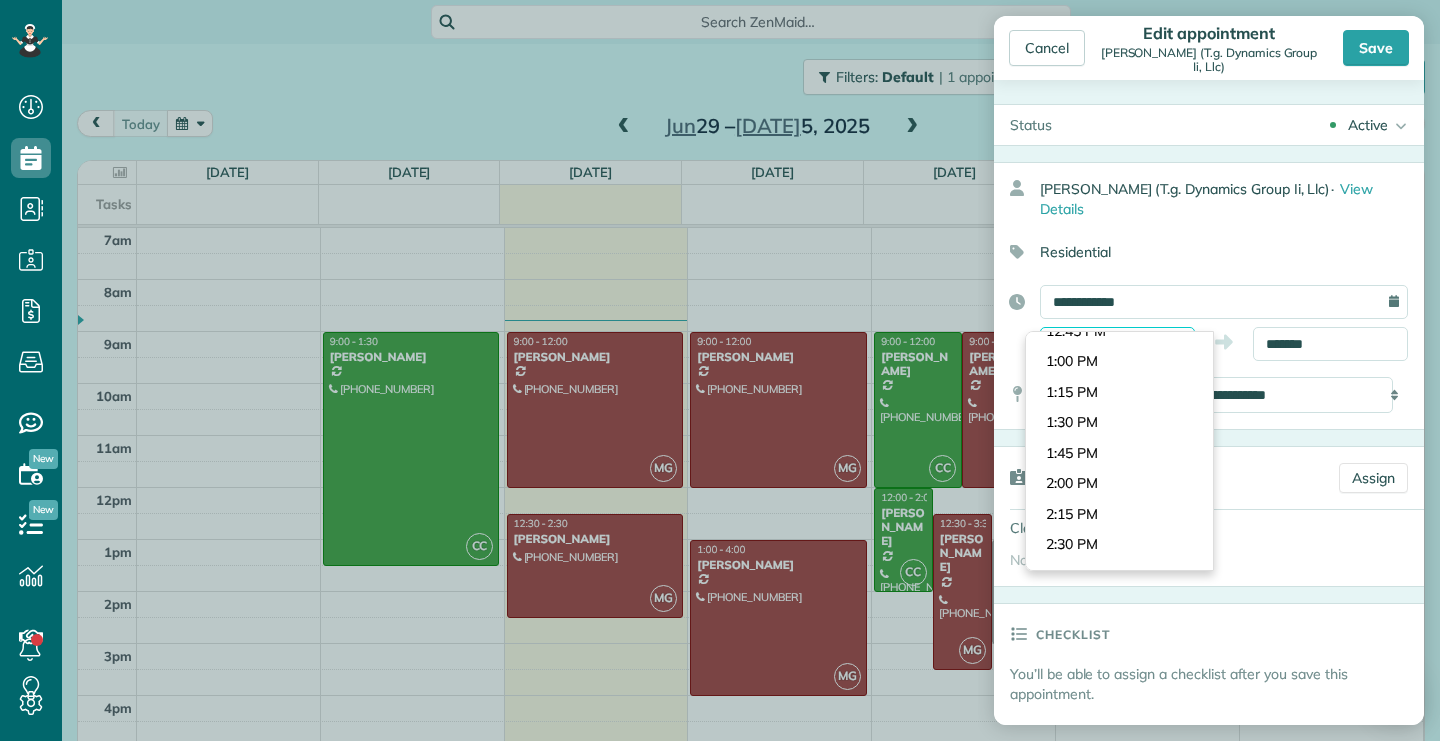 scroll, scrollTop: 1127, scrollLeft: 0, axis: vertical 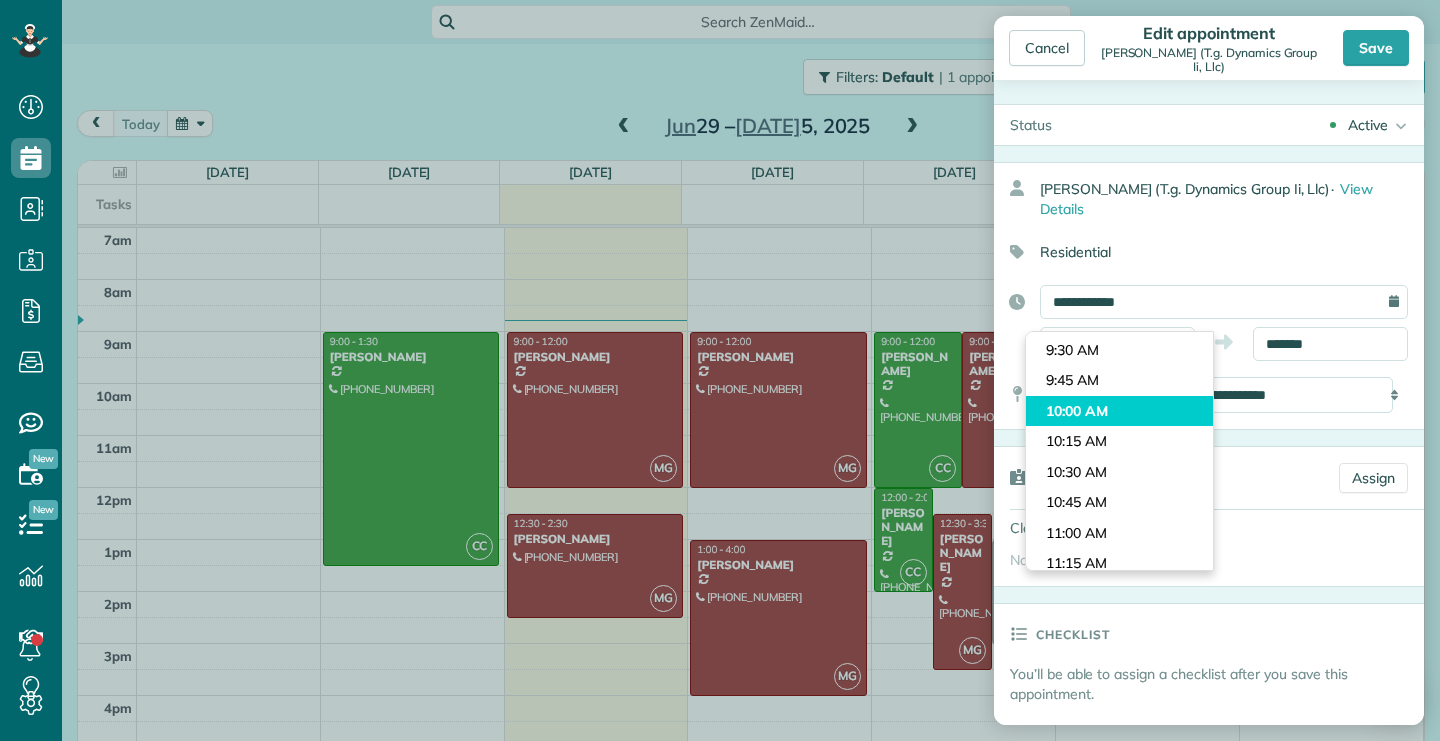 type on "********" 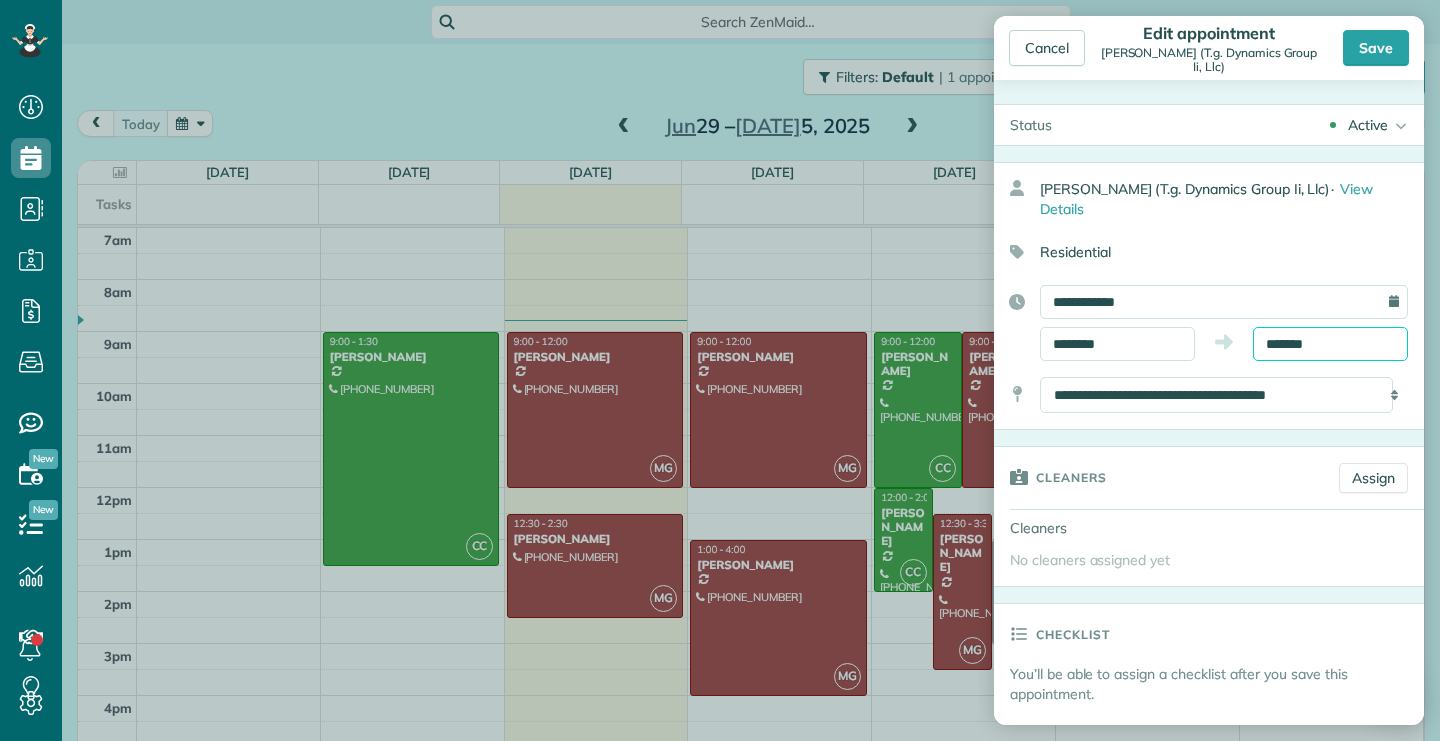 click on "*******" at bounding box center (1330, 344) 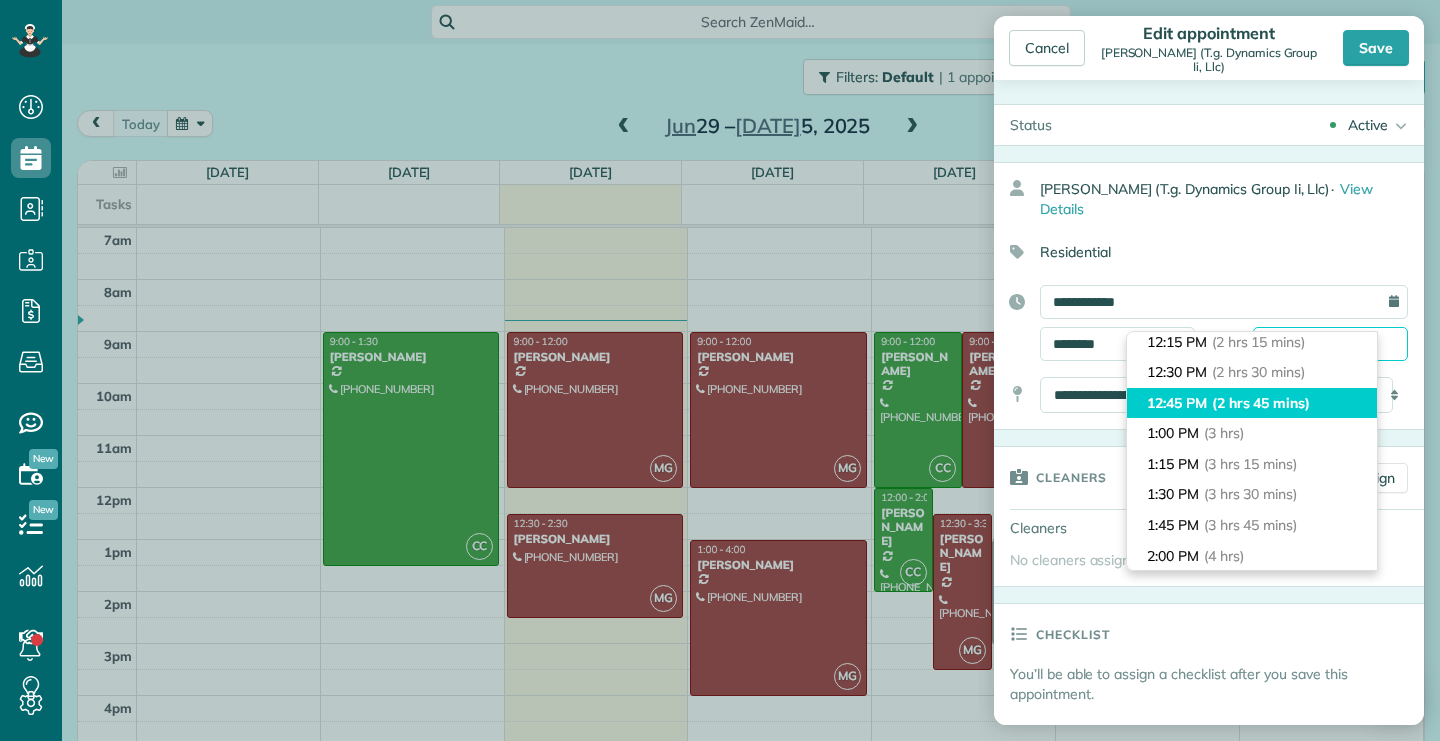 scroll, scrollTop: 180, scrollLeft: 0, axis: vertical 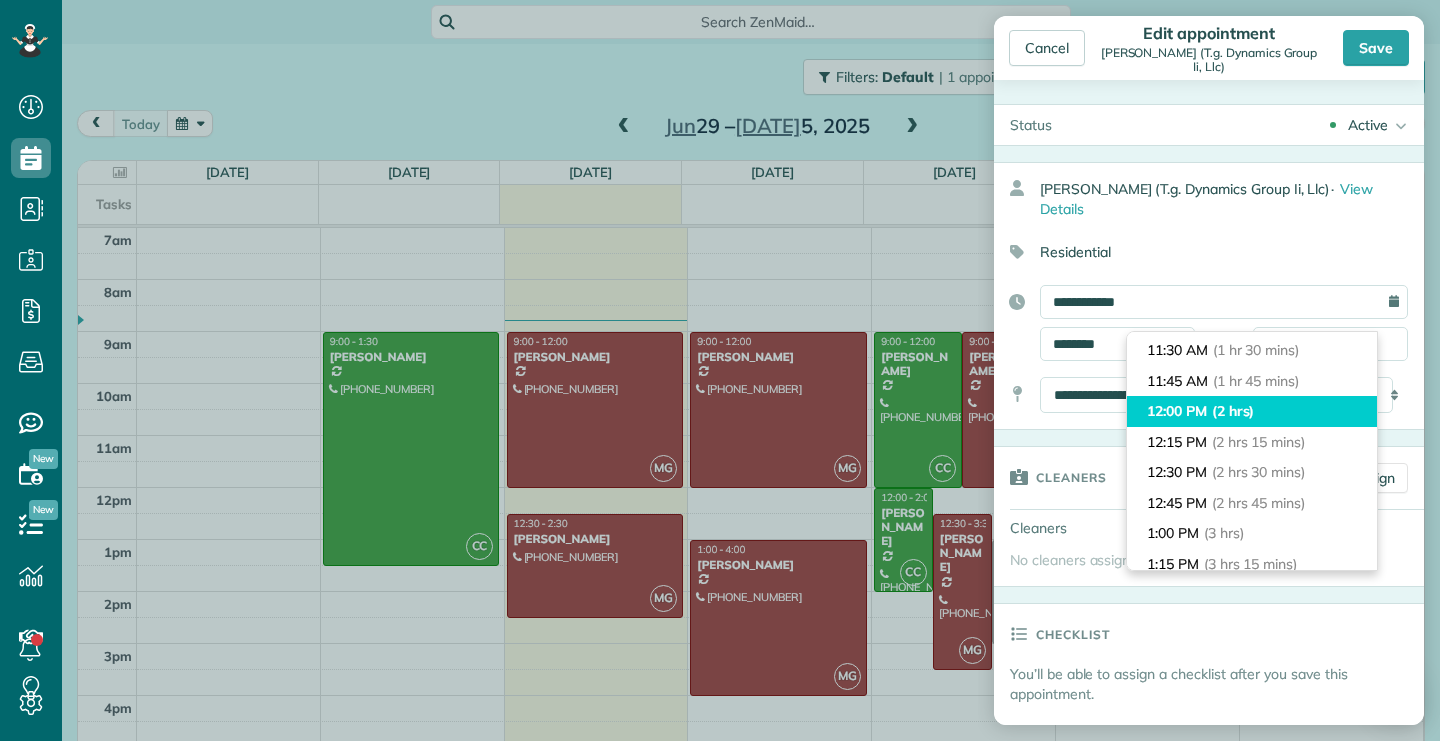 type on "********" 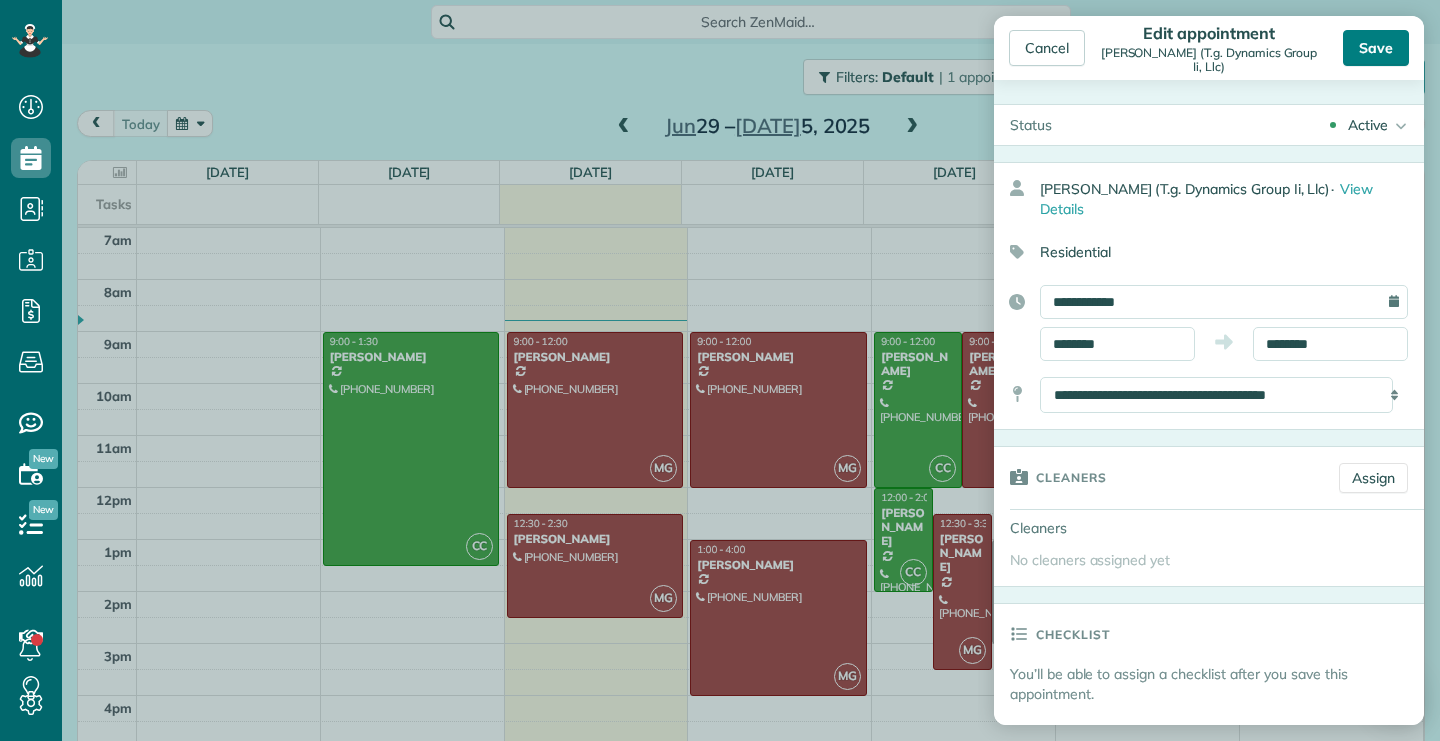 click on "Save" at bounding box center (1376, 48) 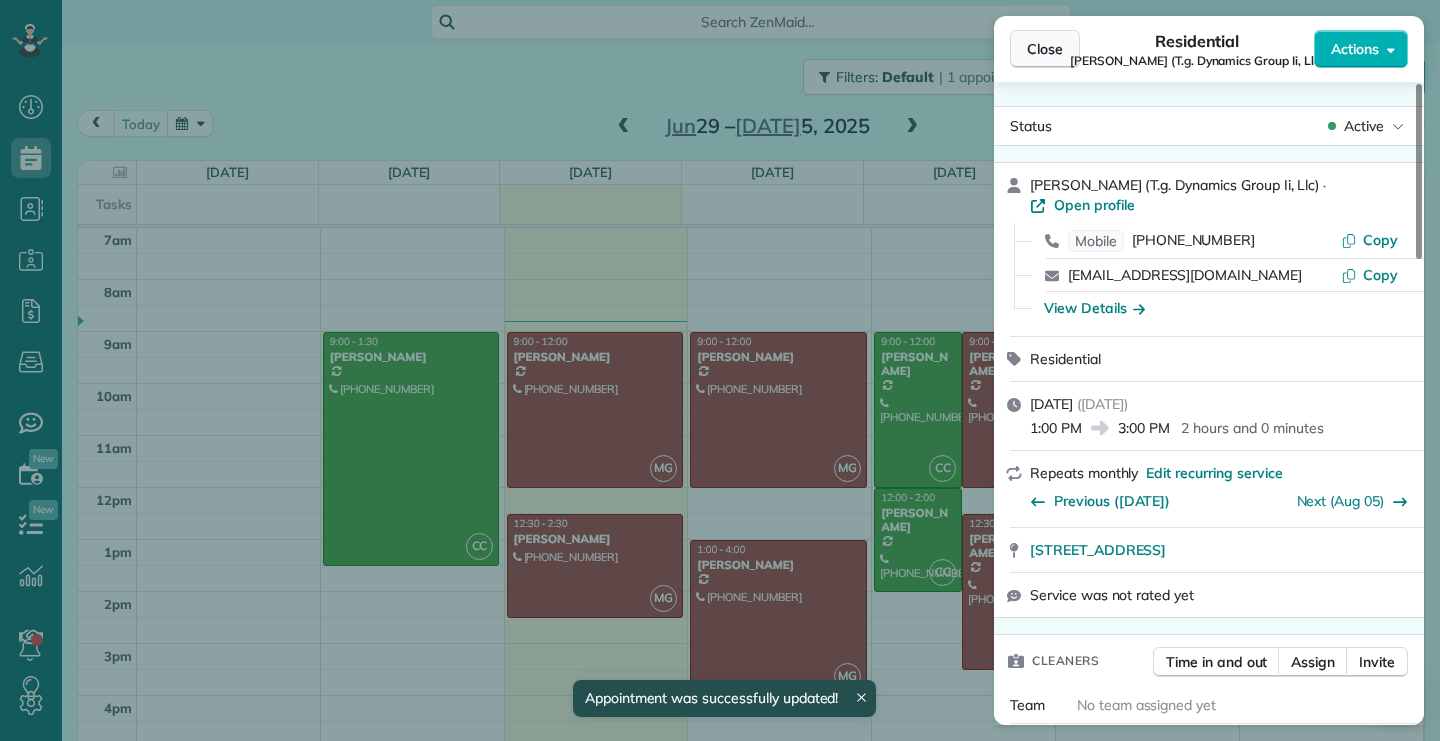 click on "Close" at bounding box center [1045, 49] 